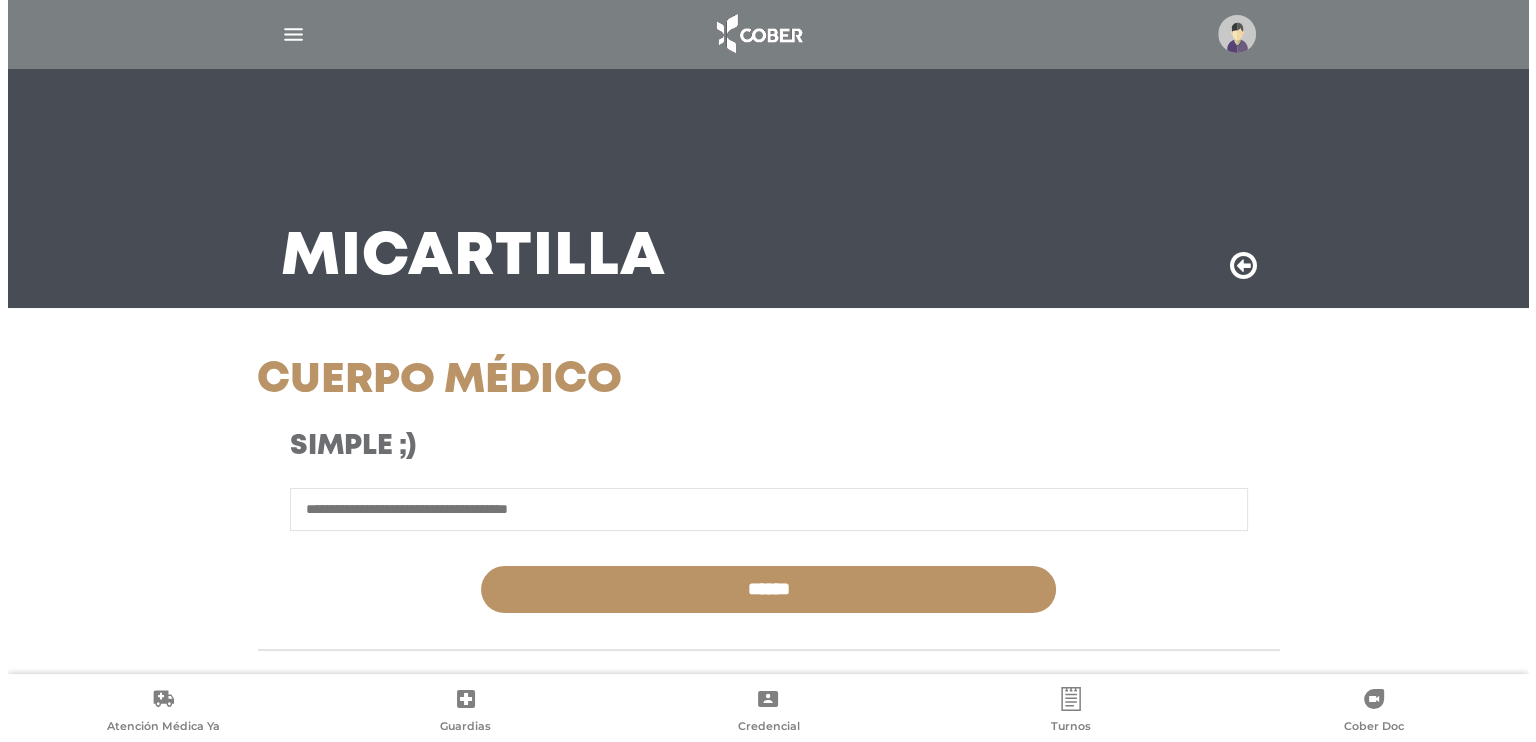 scroll, scrollTop: 100, scrollLeft: 0, axis: vertical 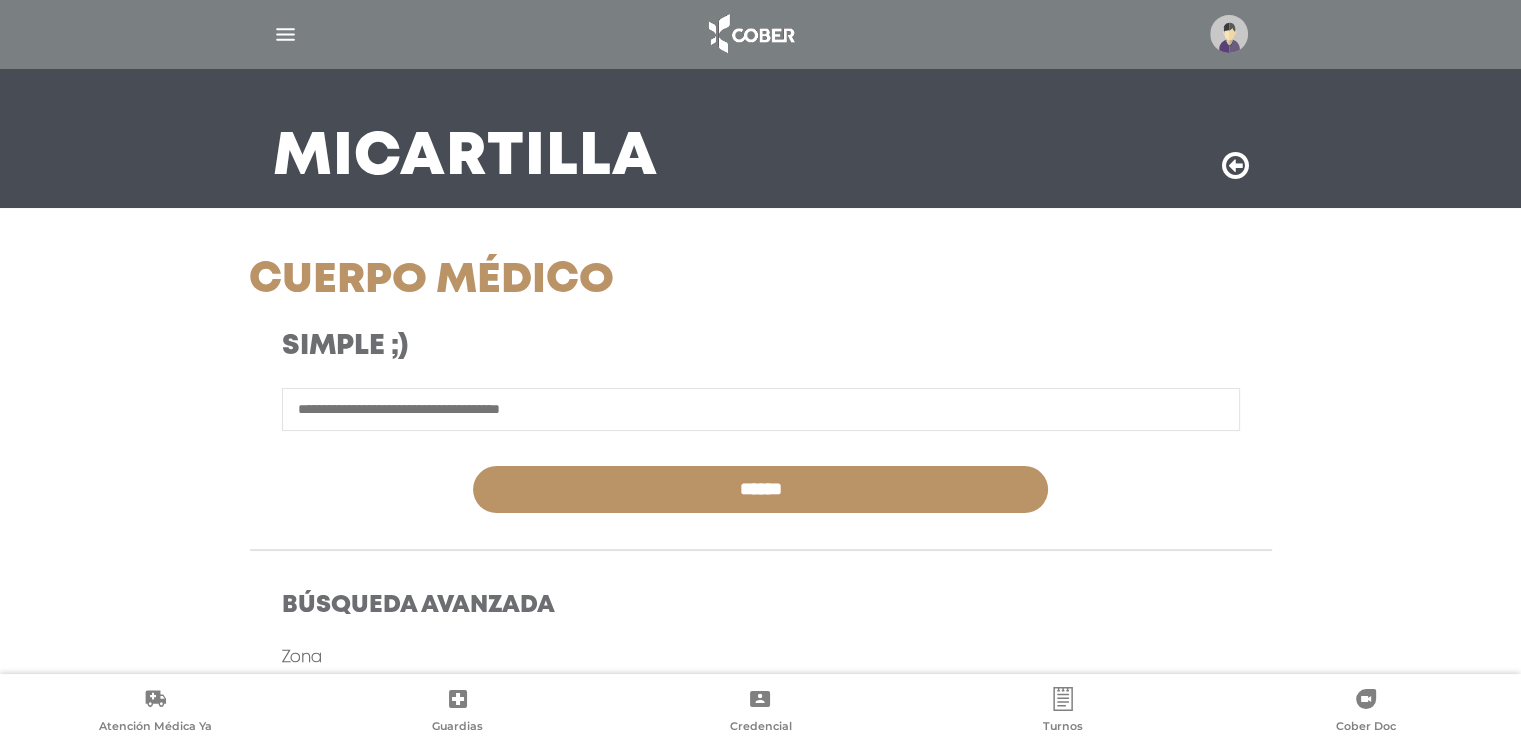 click at bounding box center [285, 34] 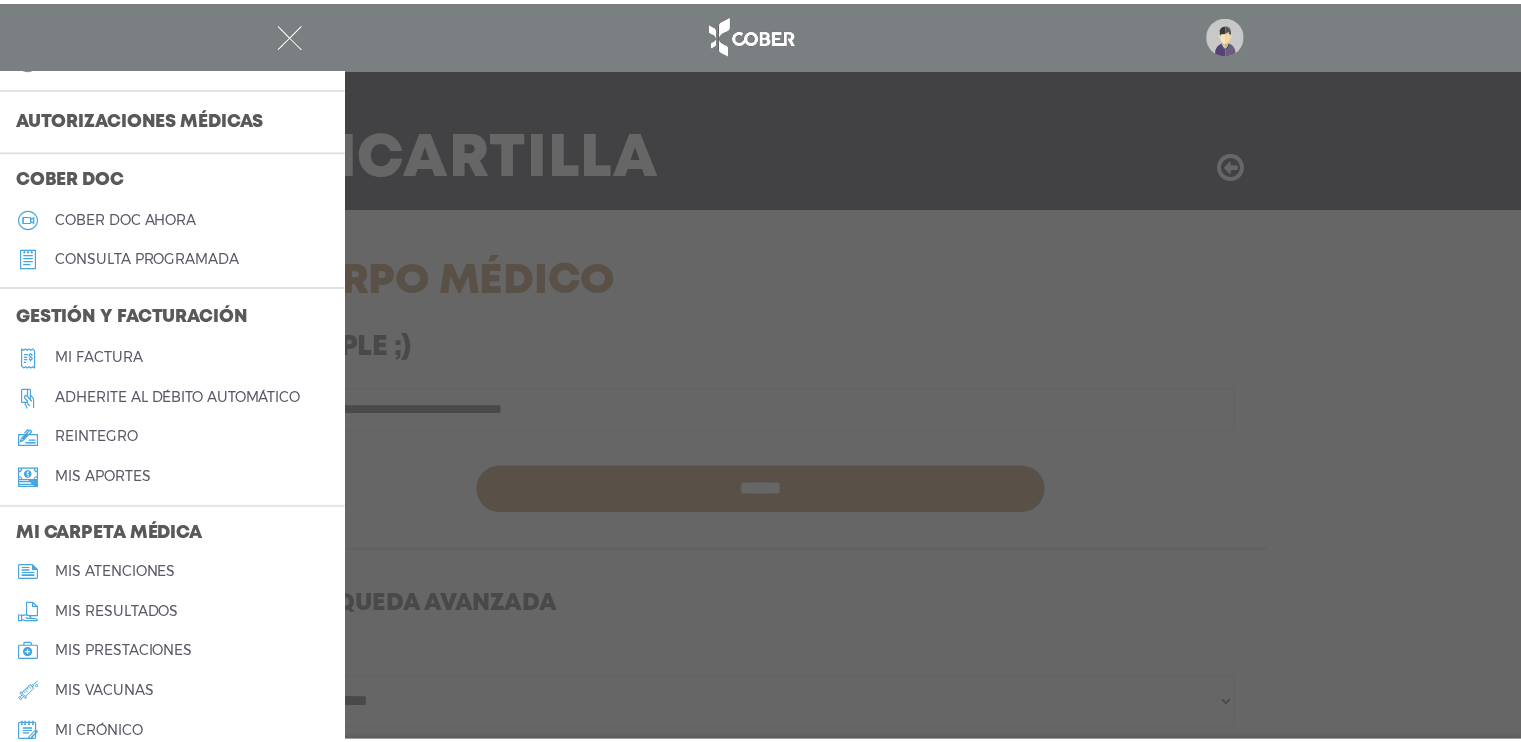 scroll, scrollTop: 700, scrollLeft: 0, axis: vertical 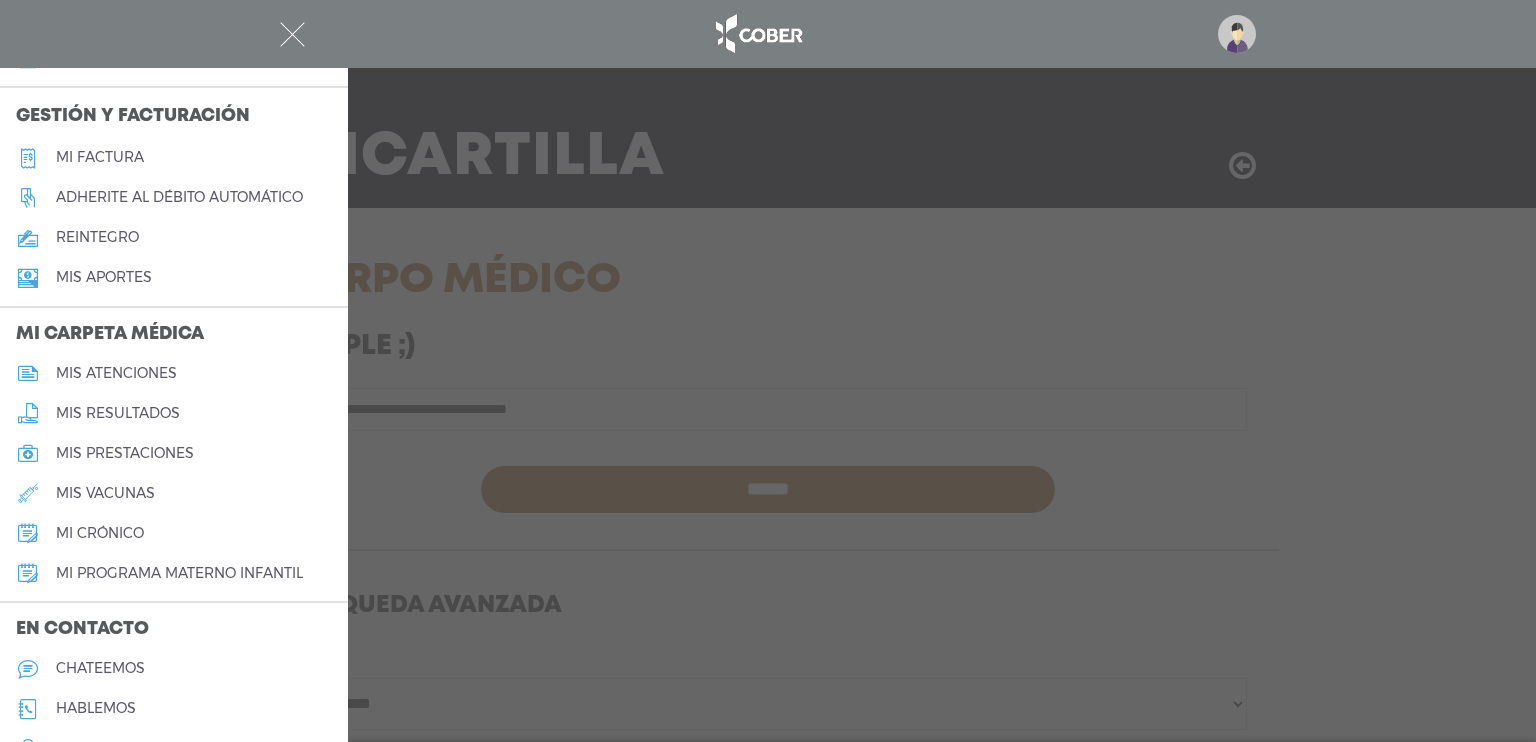 click on "mis resultados" at bounding box center (118, 413) 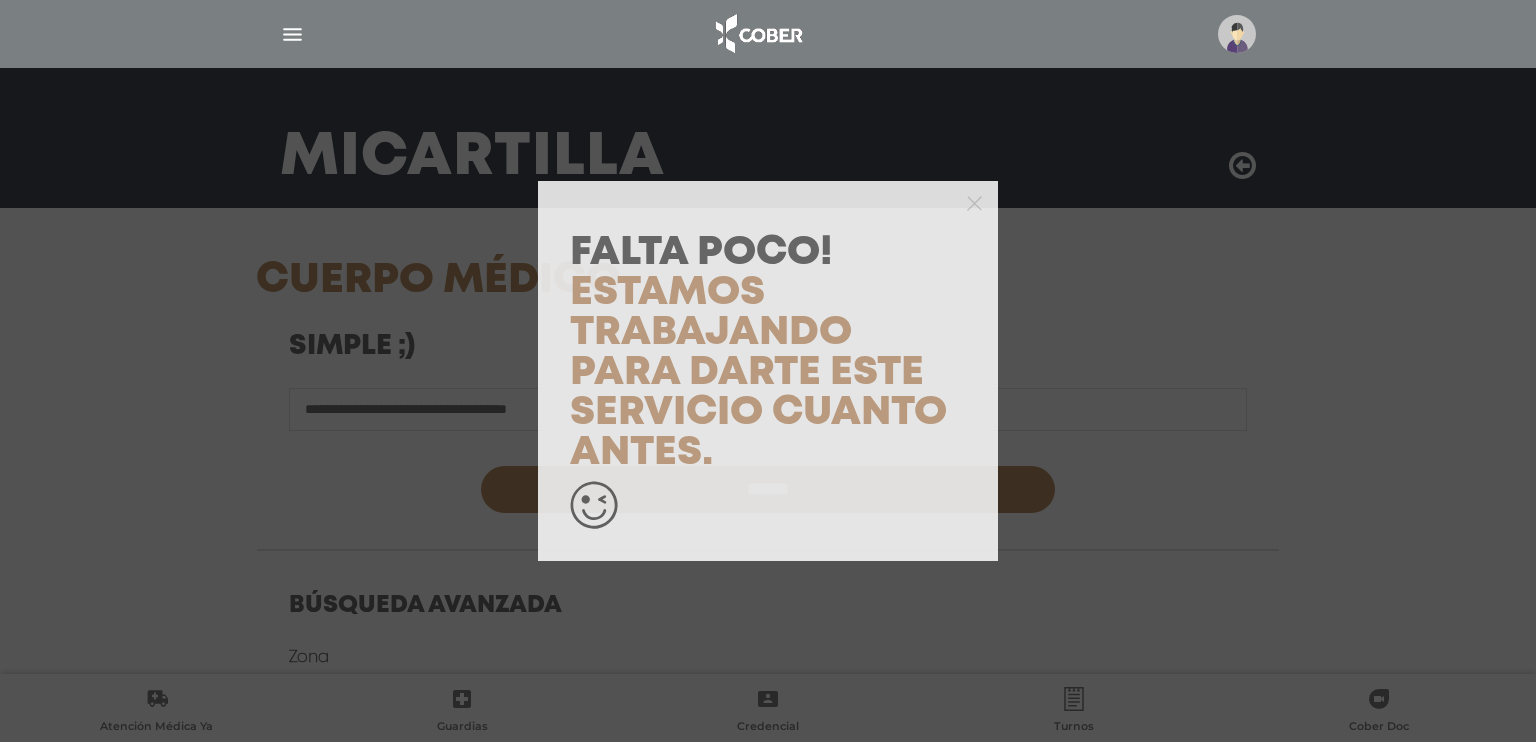 click on "Falta Poco!
Estamos trabajando para darte este servicio cuanto antes." at bounding box center (768, 371) 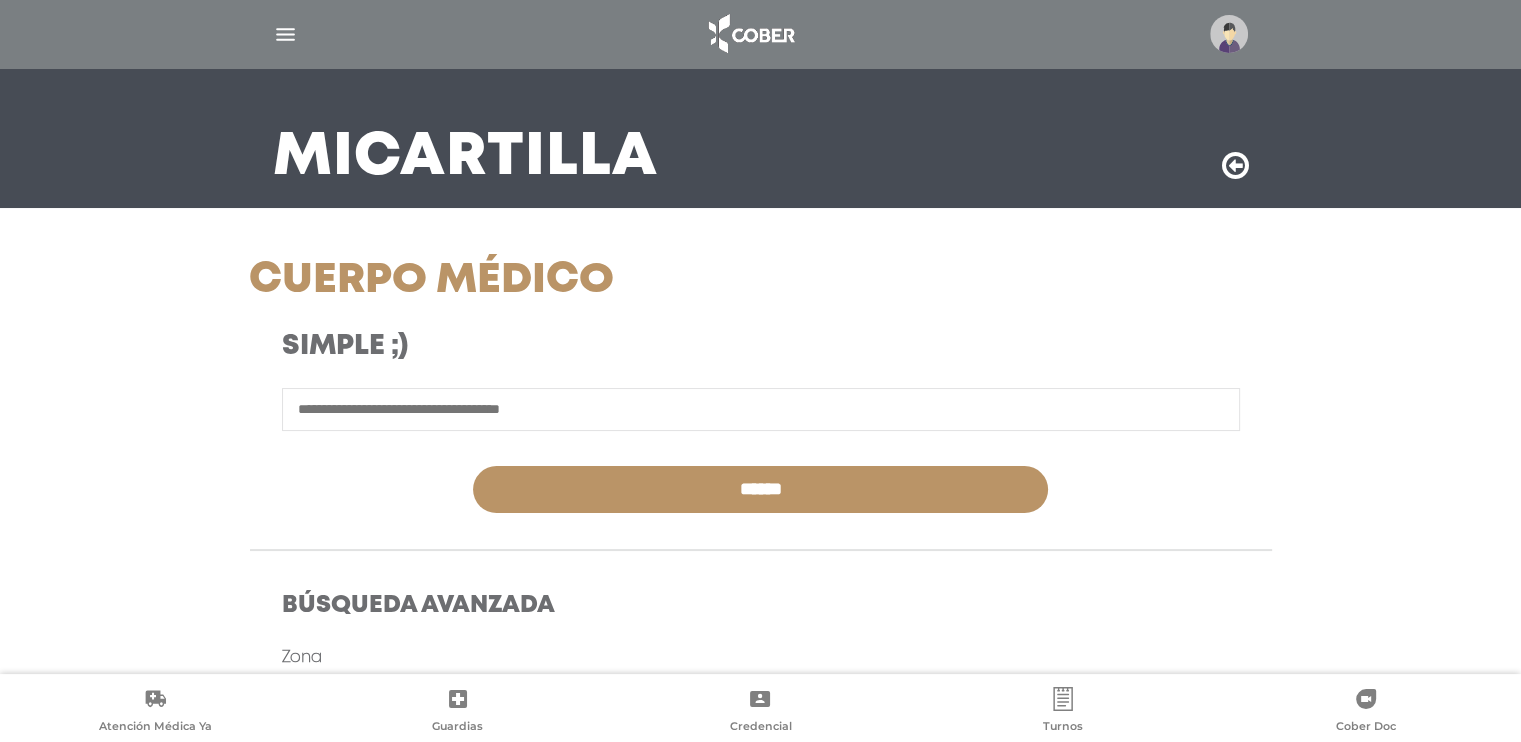 click at bounding box center (285, 34) 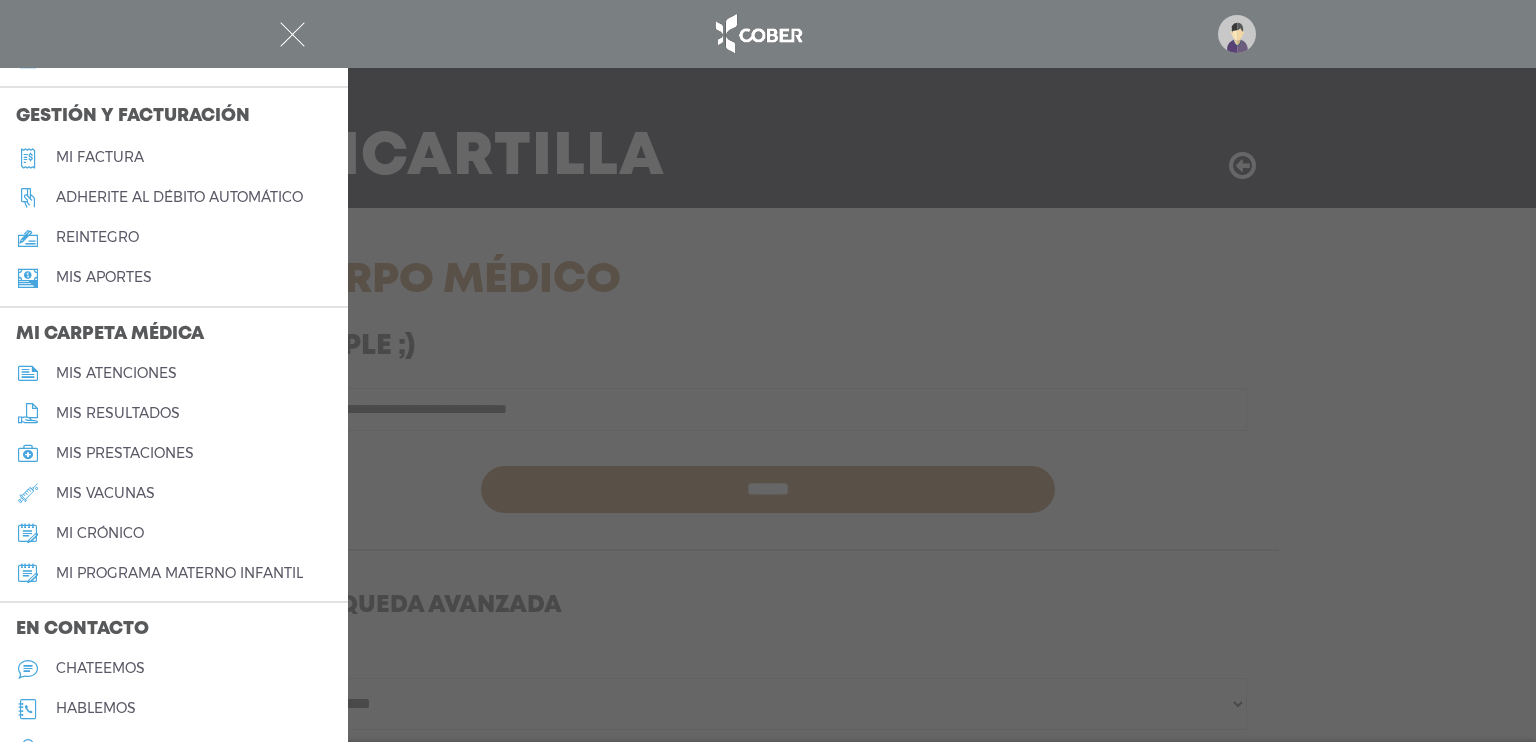 click on "mis atenciones" at bounding box center (116, 373) 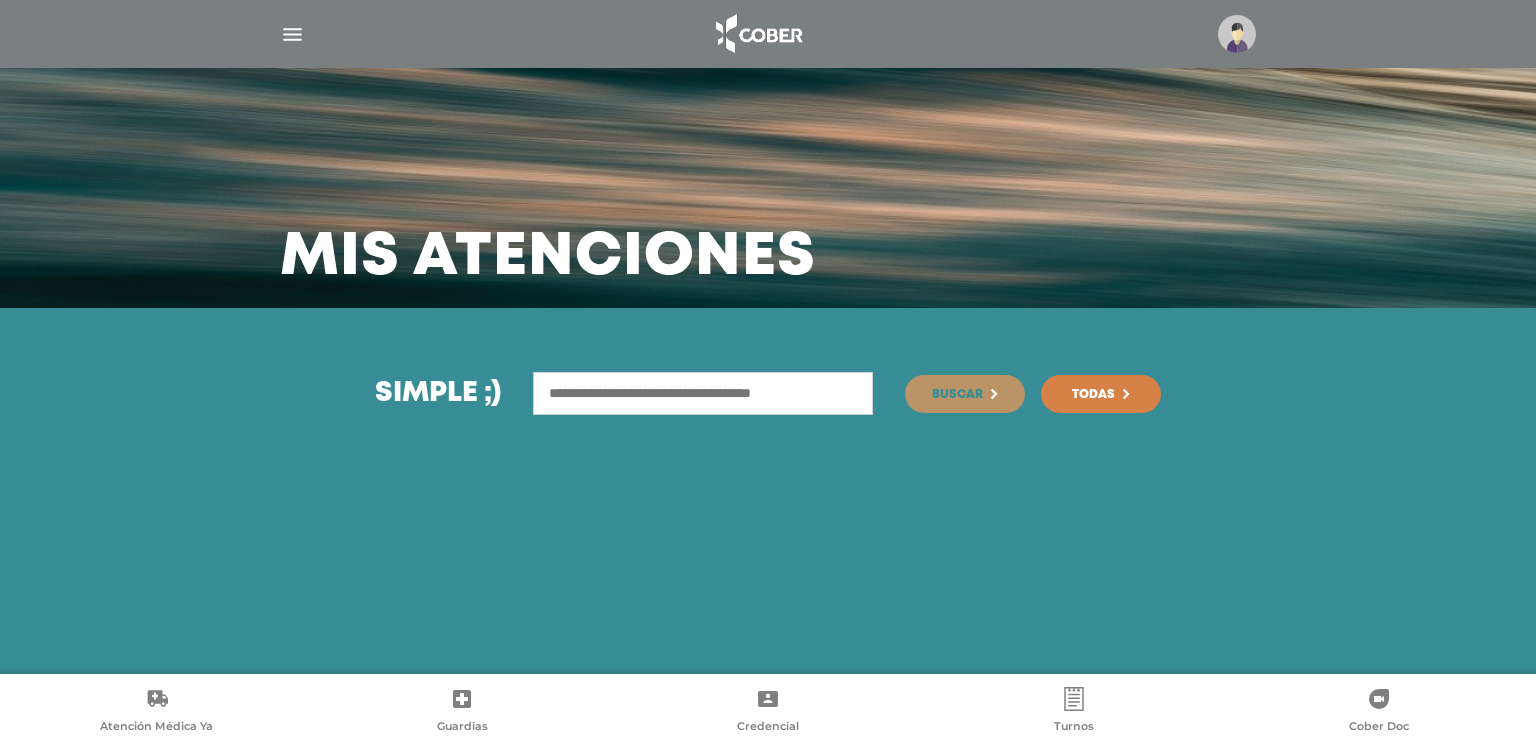 scroll, scrollTop: 0, scrollLeft: 0, axis: both 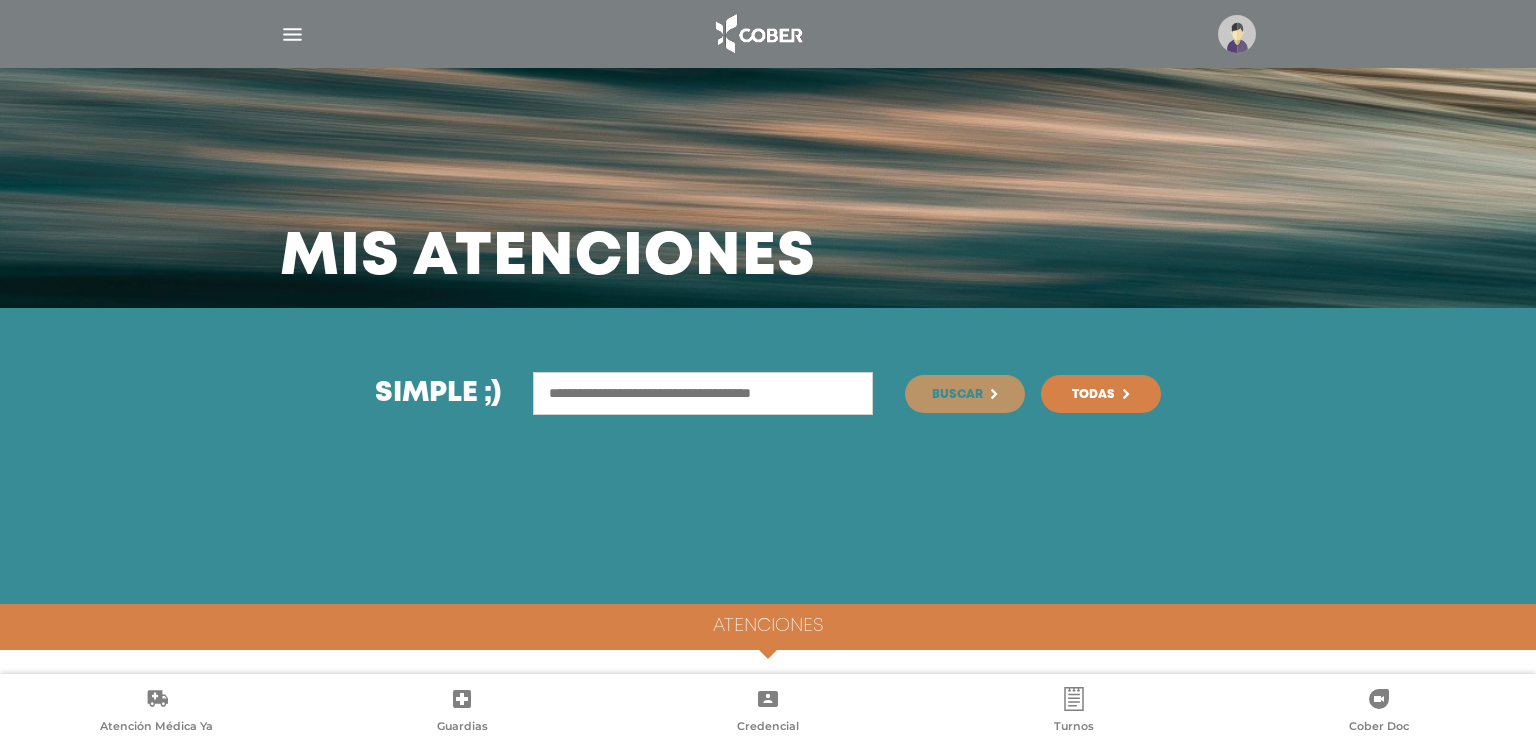 click at bounding box center [292, 34] 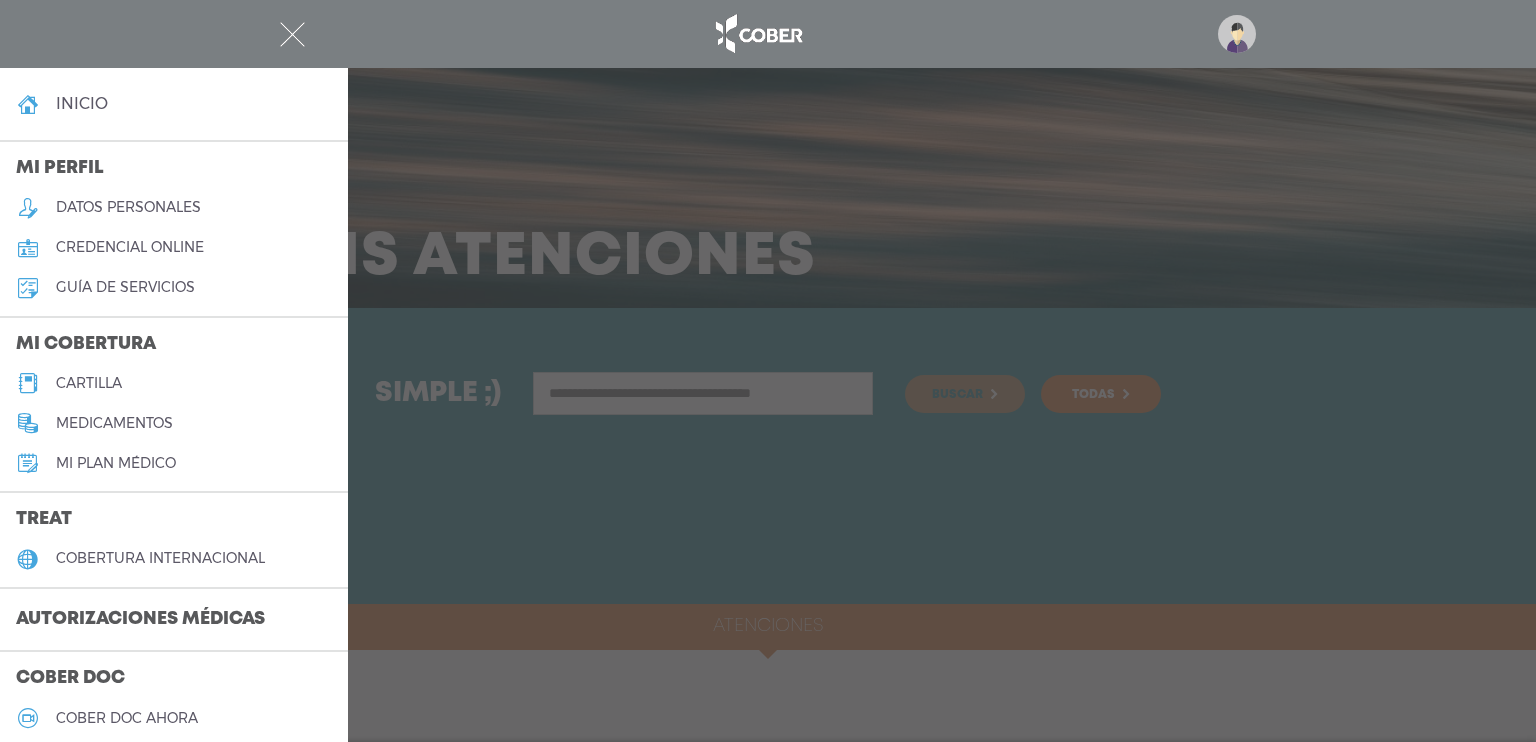 click on "cartilla" at bounding box center (174, 383) 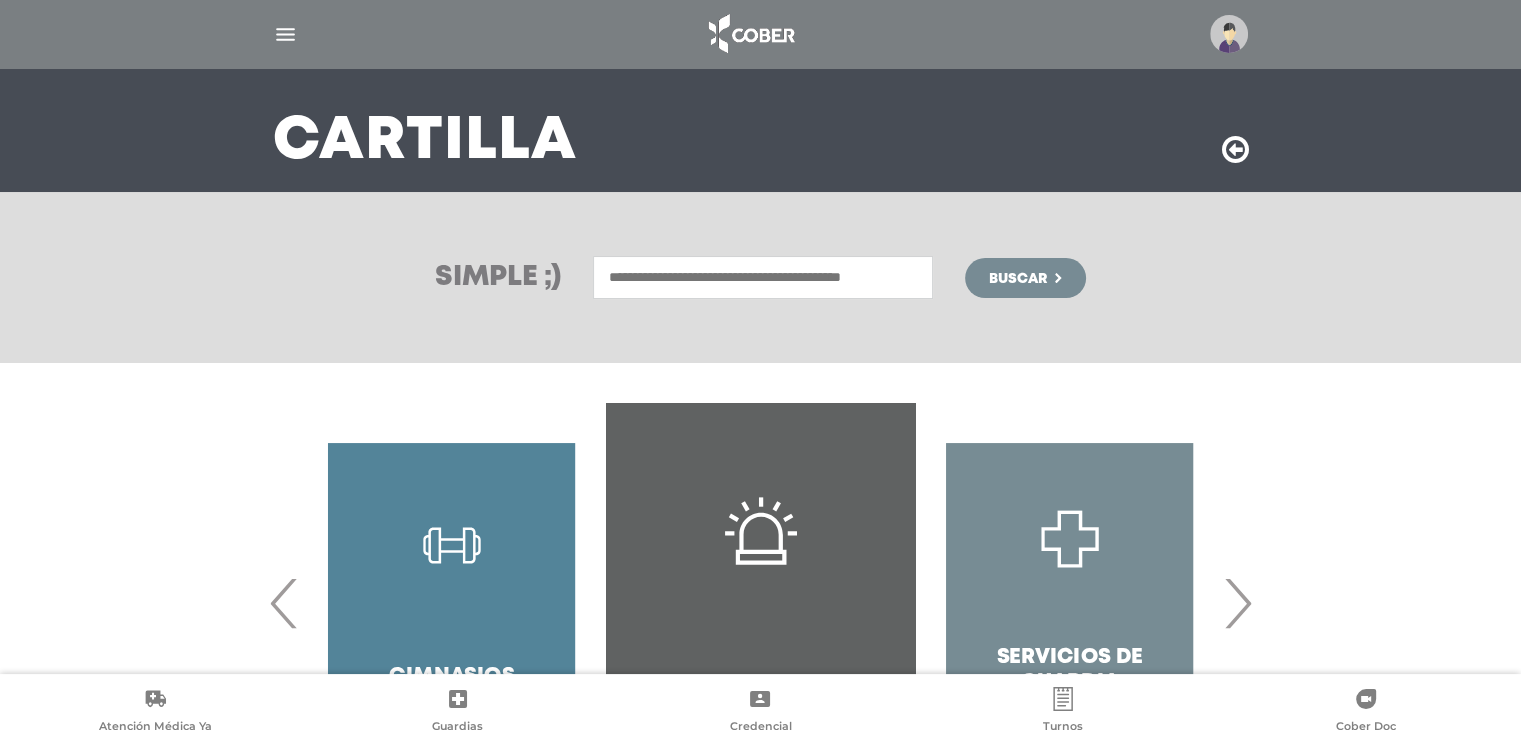 scroll, scrollTop: 284, scrollLeft: 0, axis: vertical 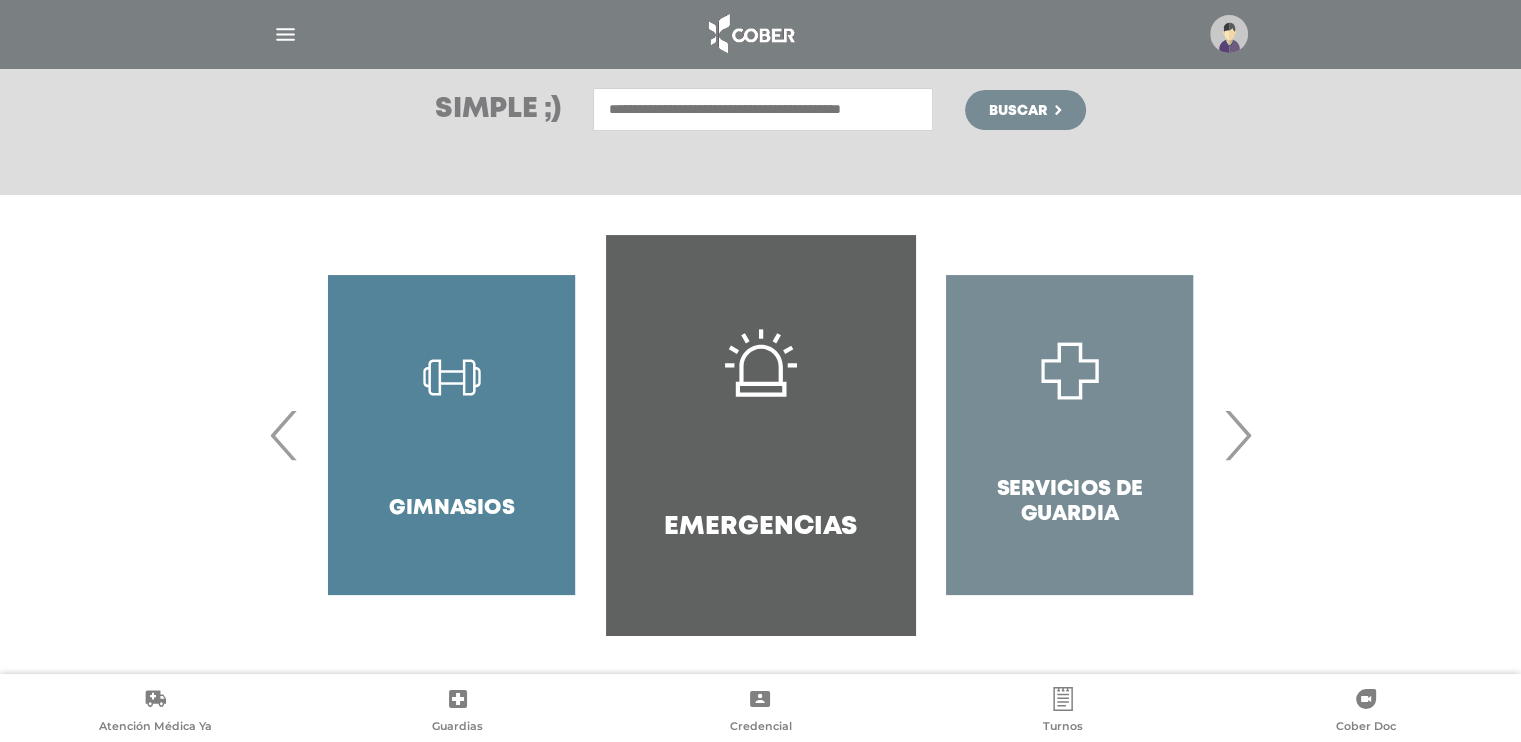 click on "›" at bounding box center [1237, 435] 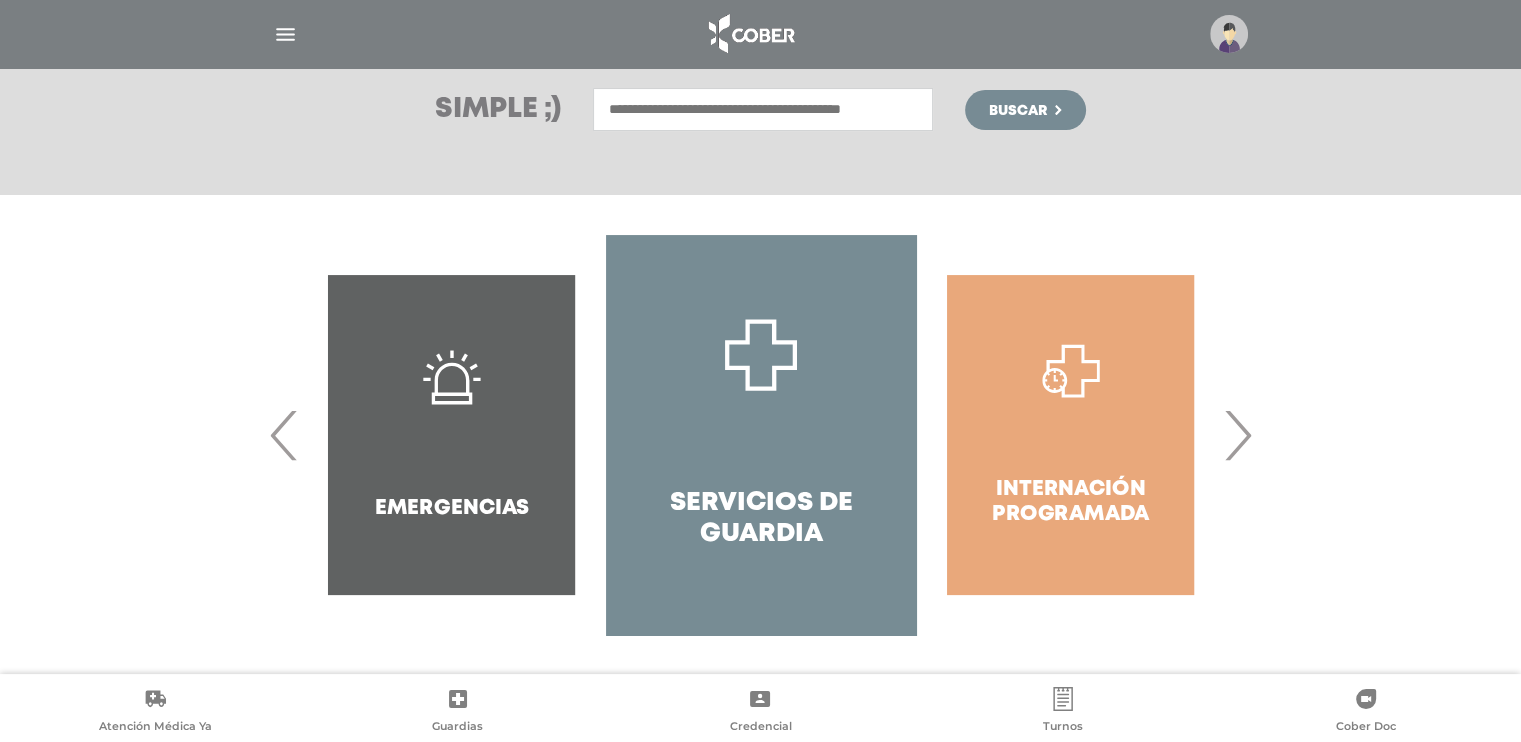 click on "›" at bounding box center [1237, 435] 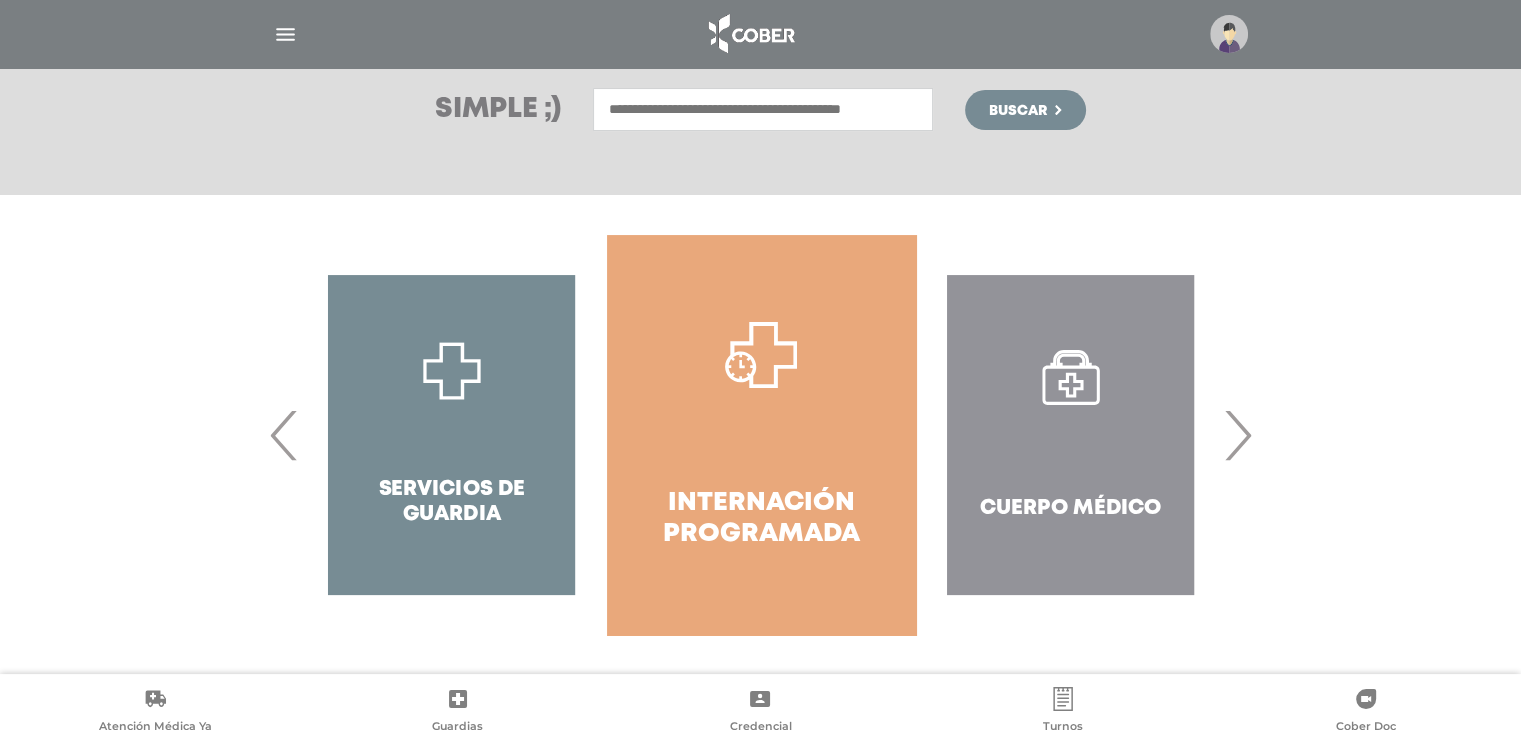 click on "›" at bounding box center (1237, 435) 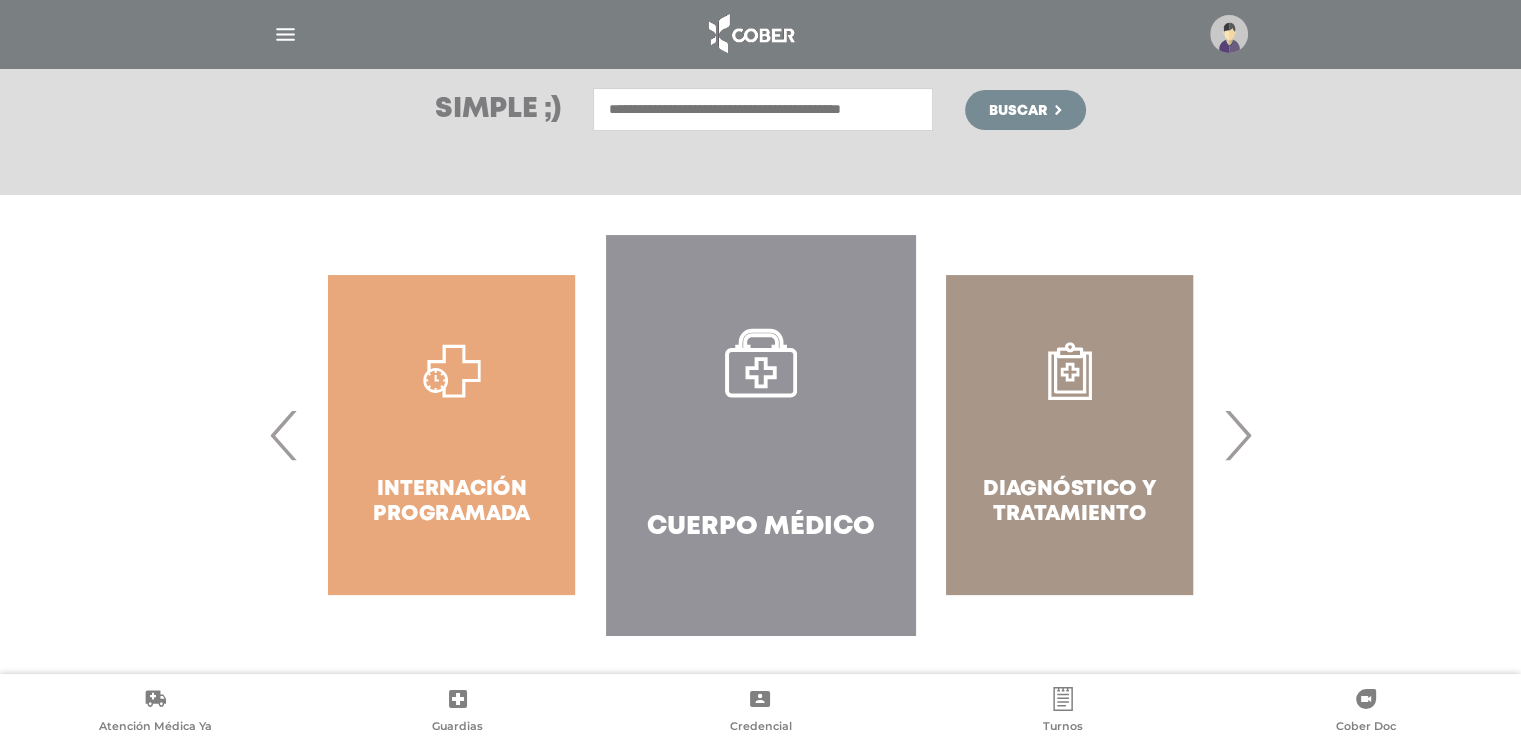 click on "Cuerpo Médico" at bounding box center (760, 435) 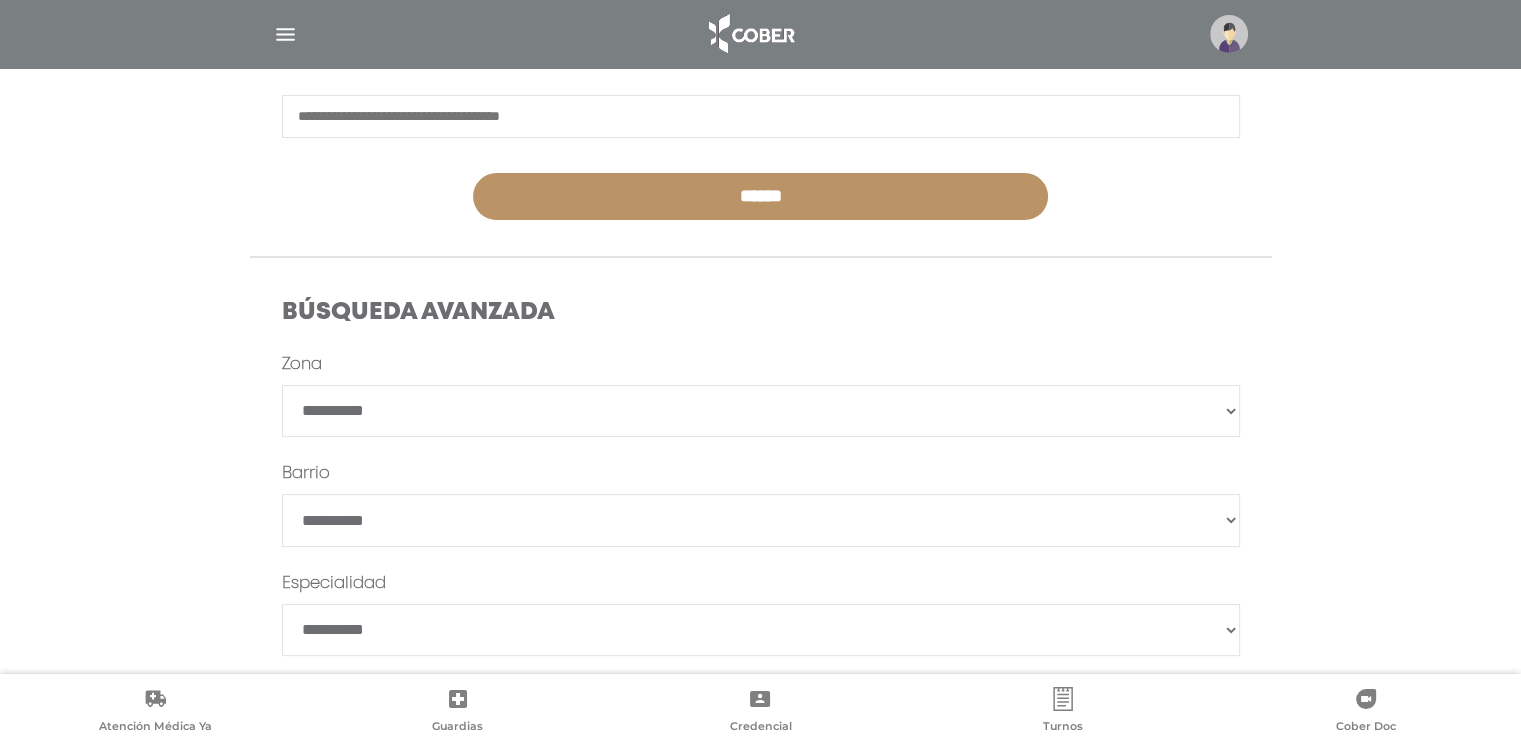 scroll, scrollTop: 400, scrollLeft: 0, axis: vertical 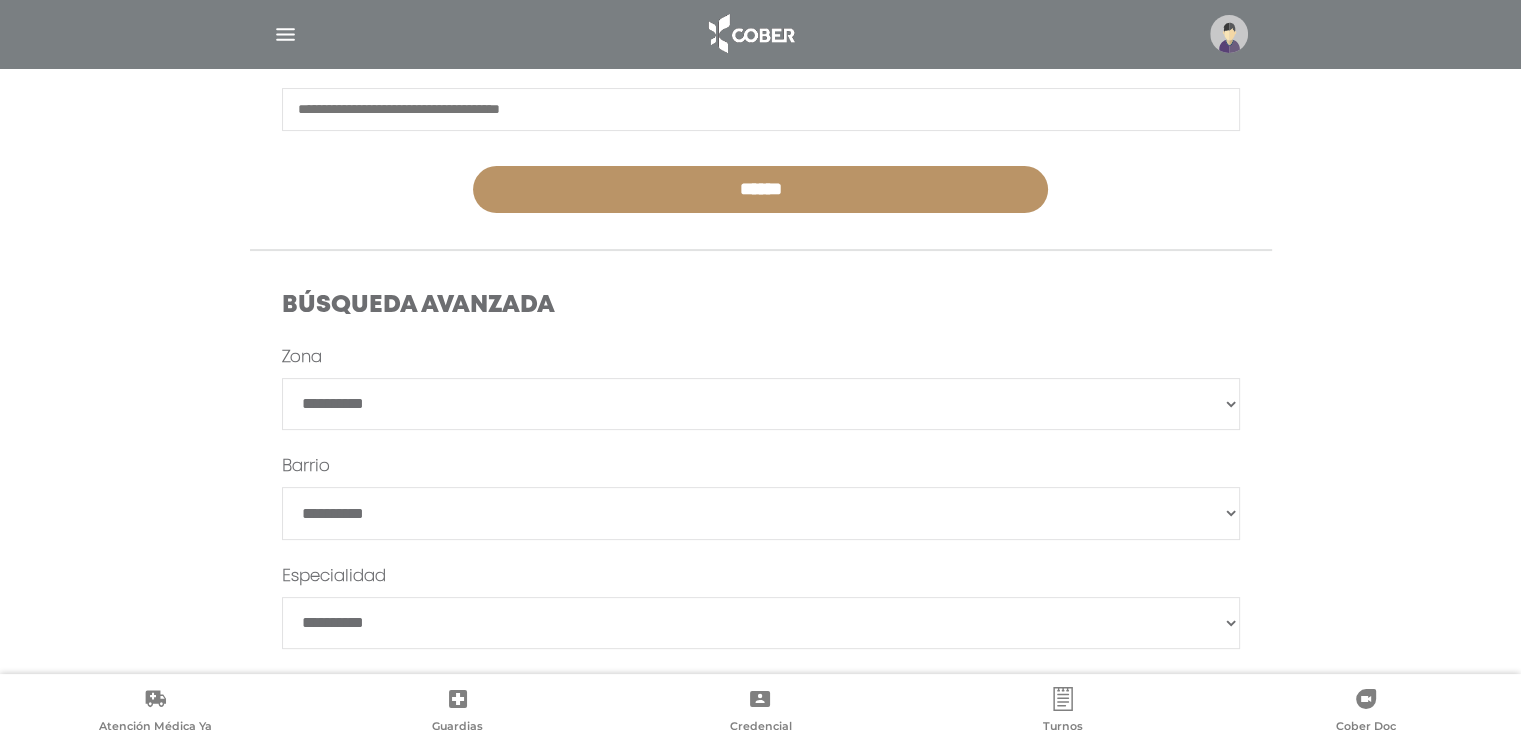 click on "**********" at bounding box center (761, 404) 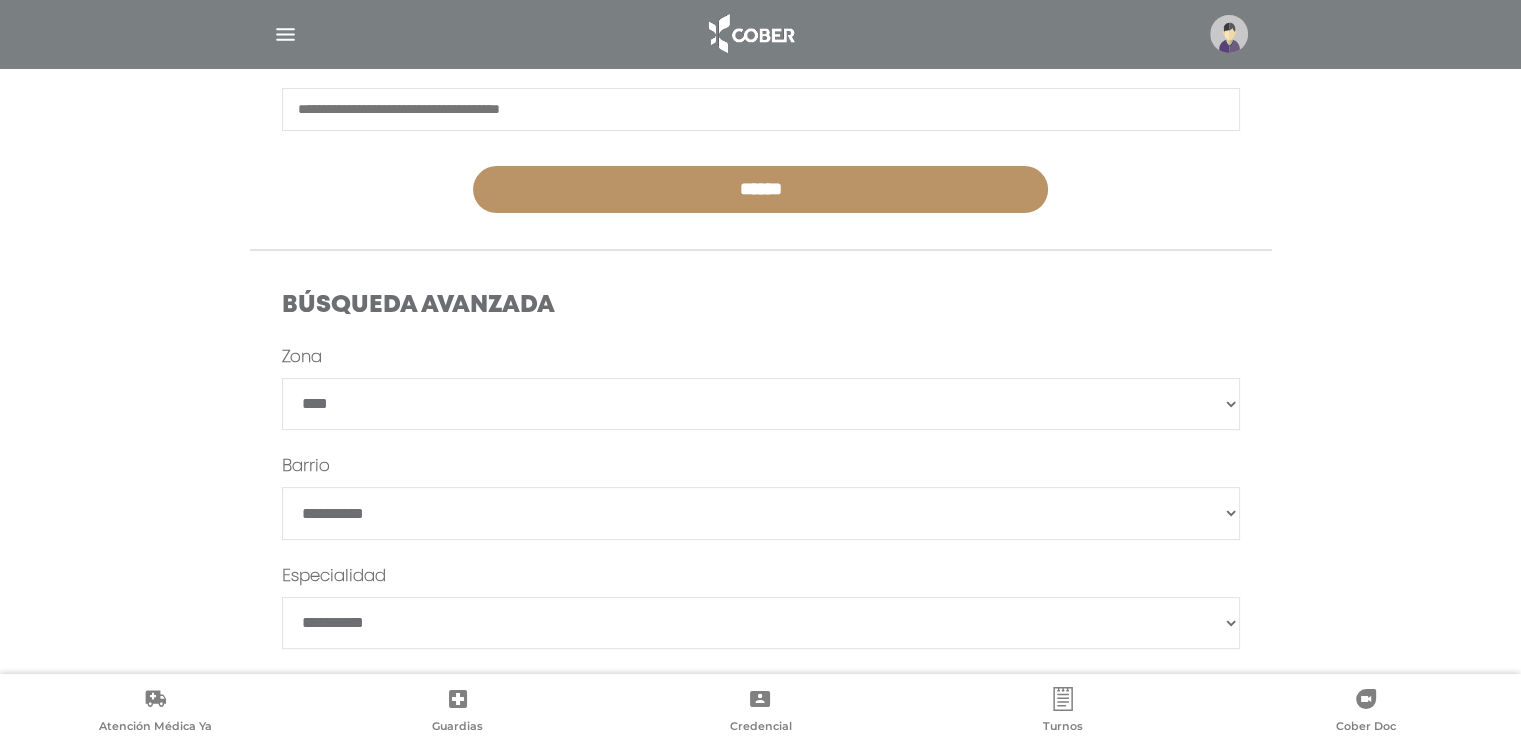 click on "**********" at bounding box center [761, 404] 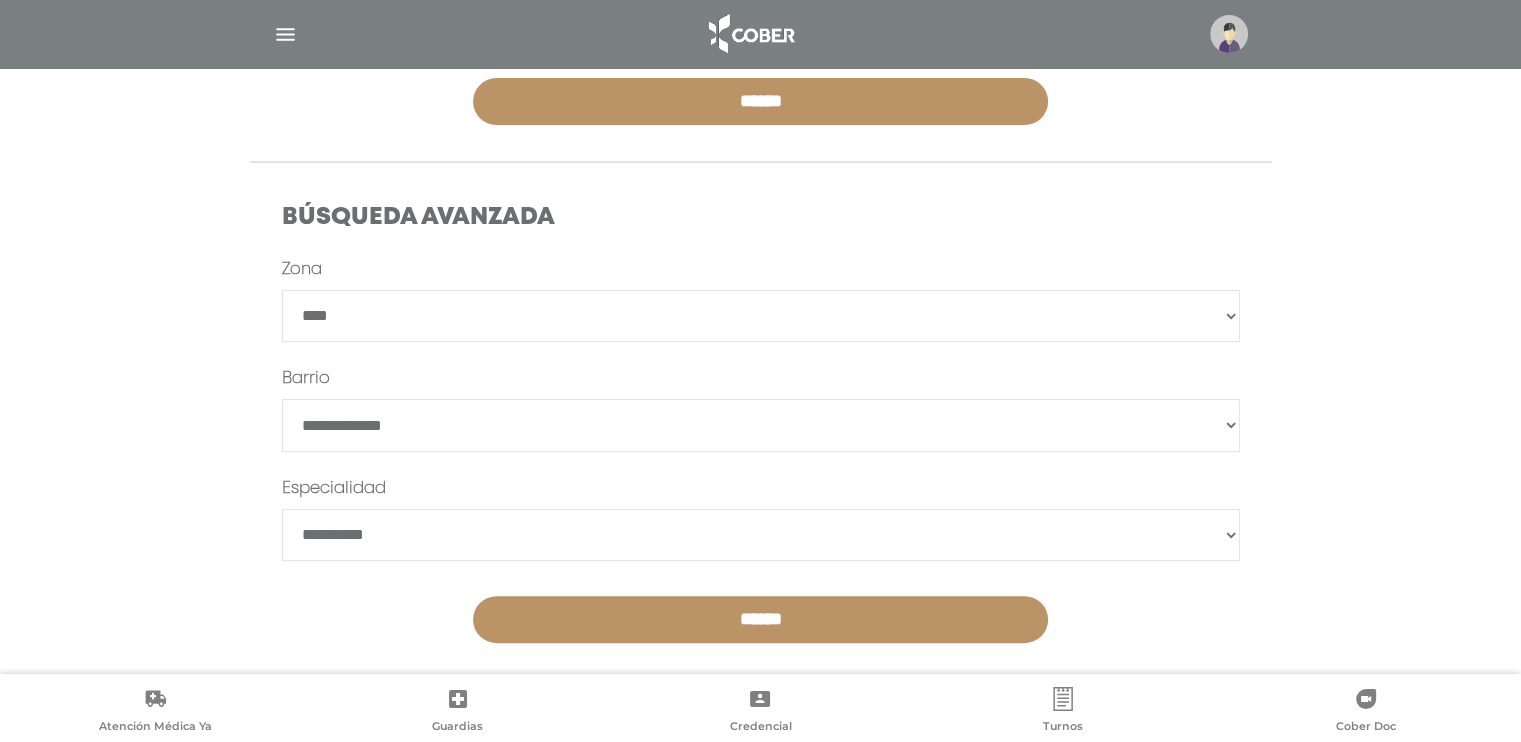 scroll, scrollTop: 507, scrollLeft: 0, axis: vertical 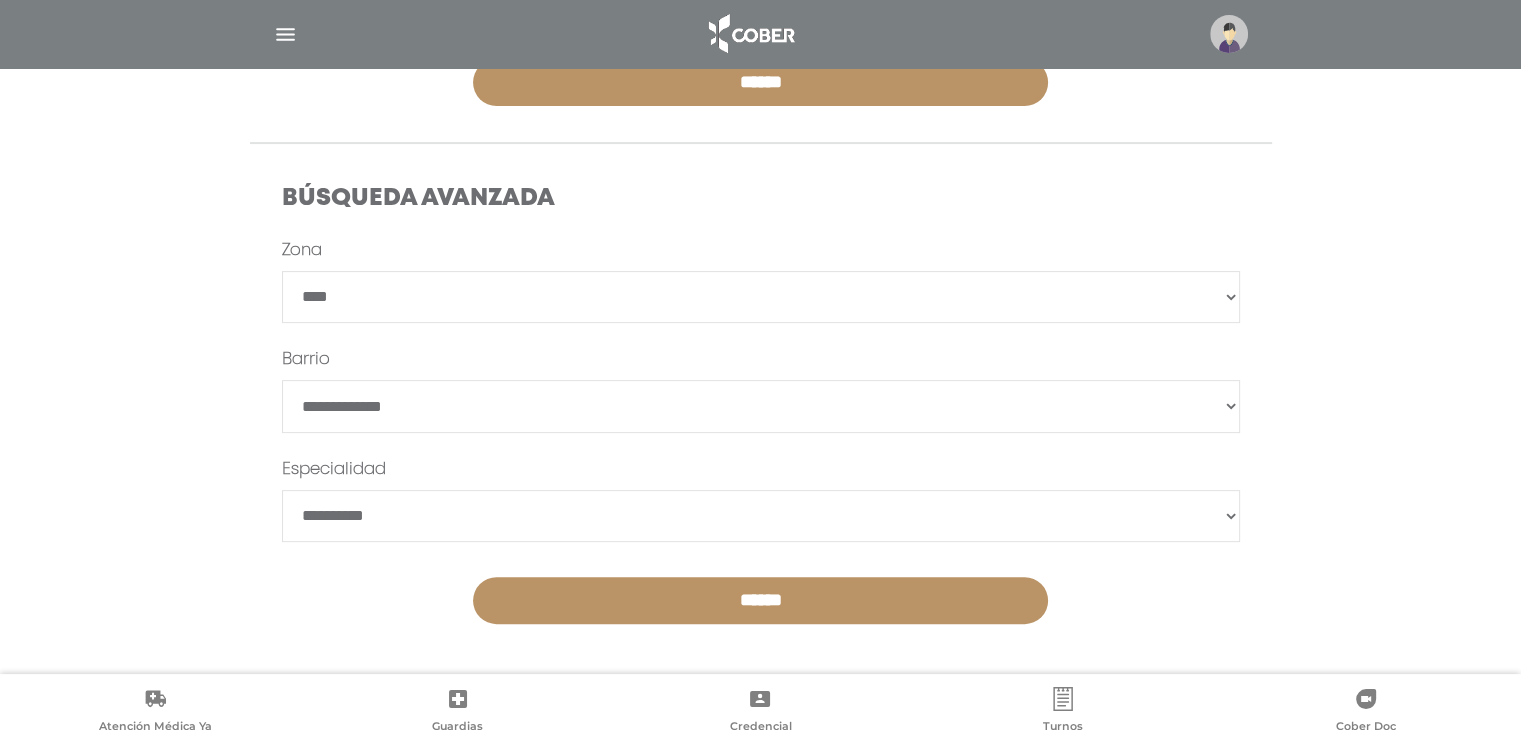click on "**********" at bounding box center (761, 516) 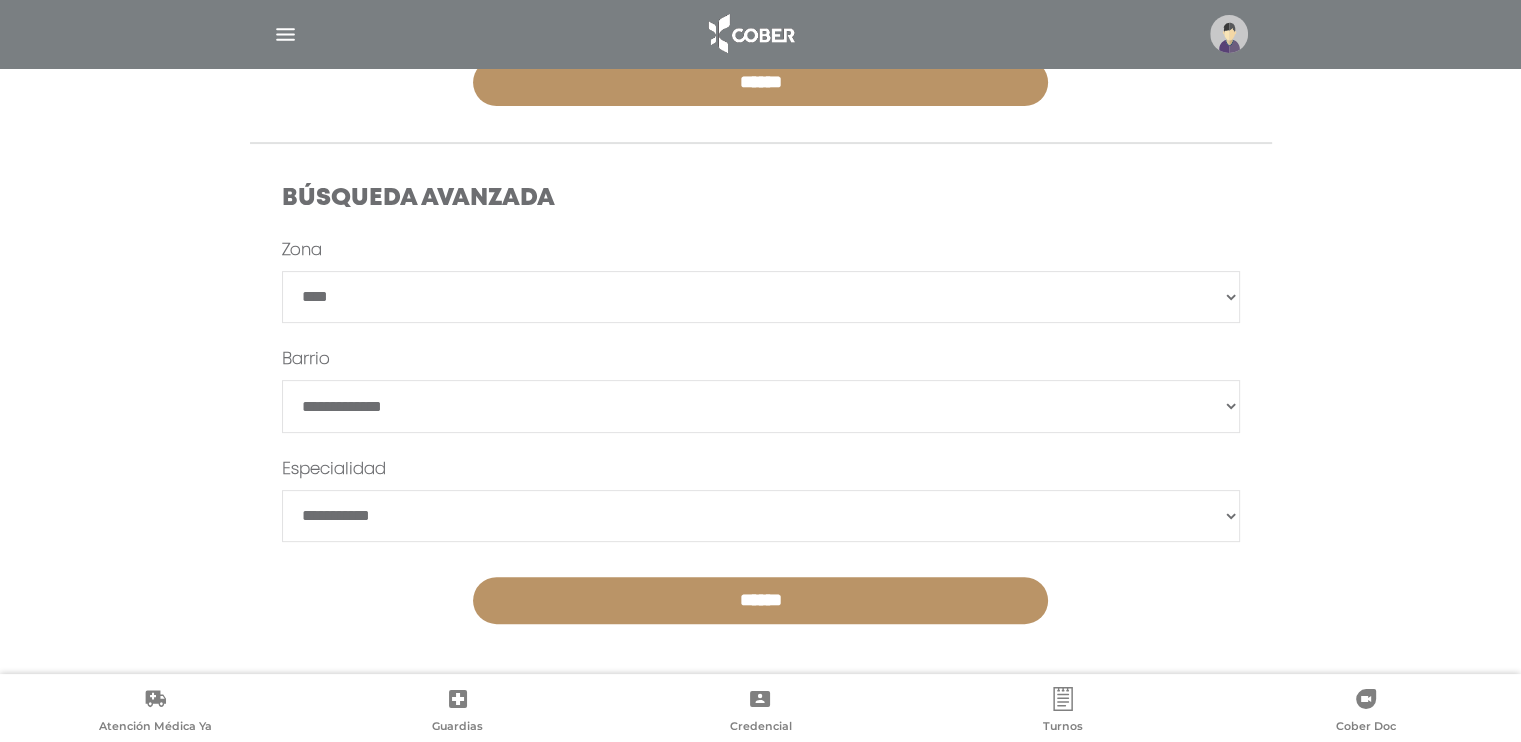 click on "**********" at bounding box center (761, 516) 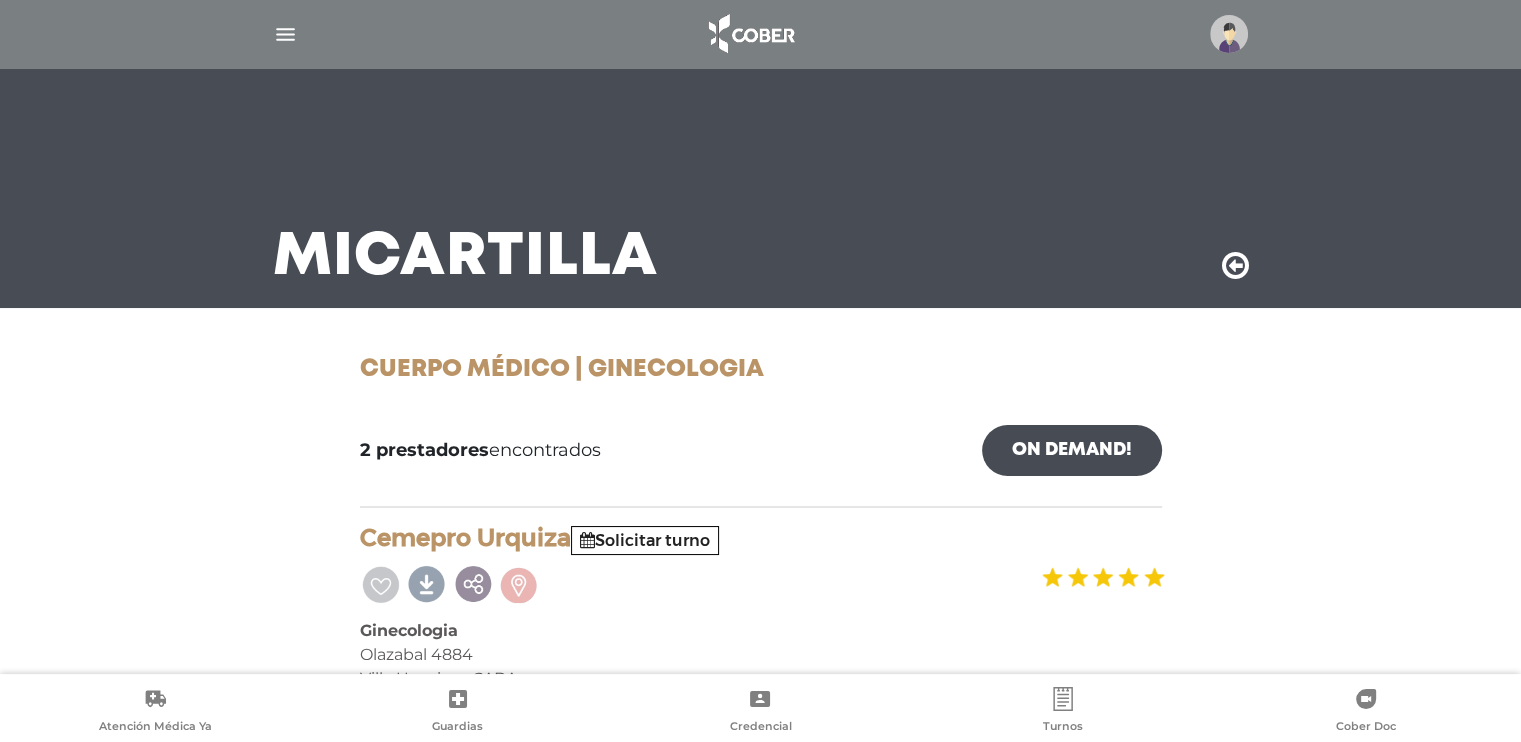 scroll, scrollTop: 297, scrollLeft: 0, axis: vertical 